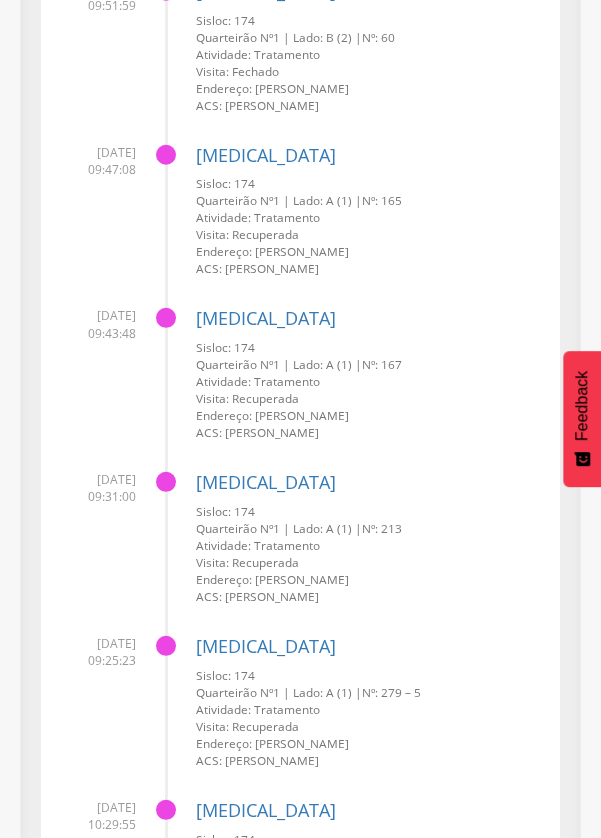 scroll, scrollTop: 7650, scrollLeft: 0, axis: vertical 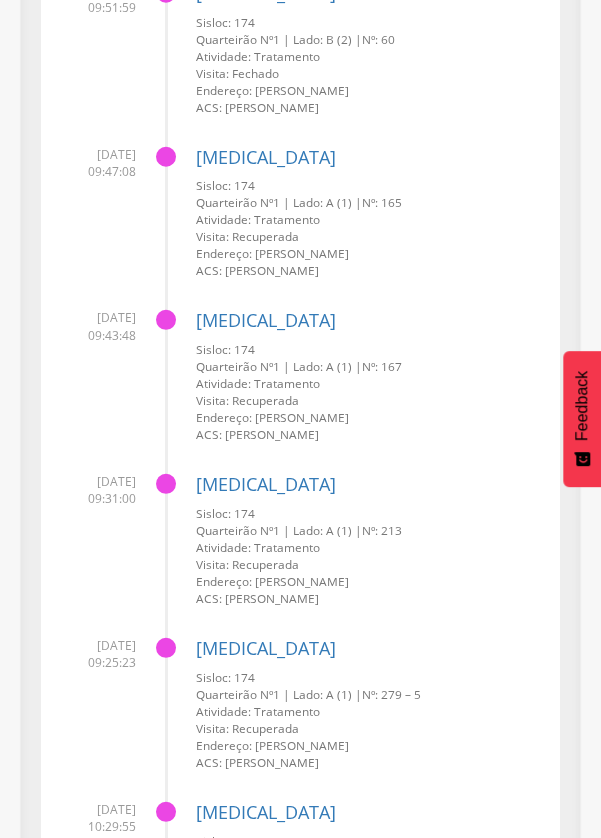 click on "Dengue  Sisloc: 174  Quarteirão Nº  1 |      Lado: A (1) |   Nº: 167 Atividade: Tratamento Visita: Recuperada  Endereço: Otávio dos Santos ACS: Dawydson Morais" at bounding box center (370, 368) 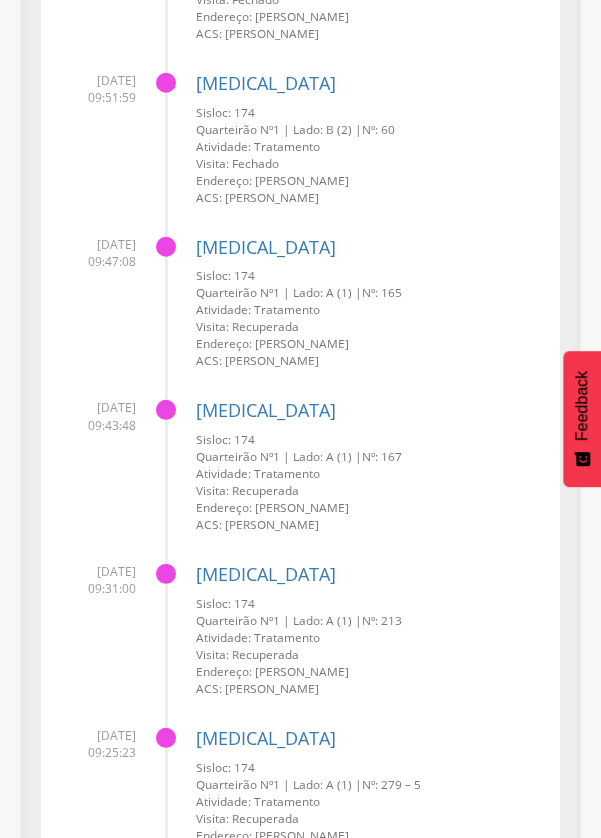 scroll, scrollTop: 7520, scrollLeft: 0, axis: vertical 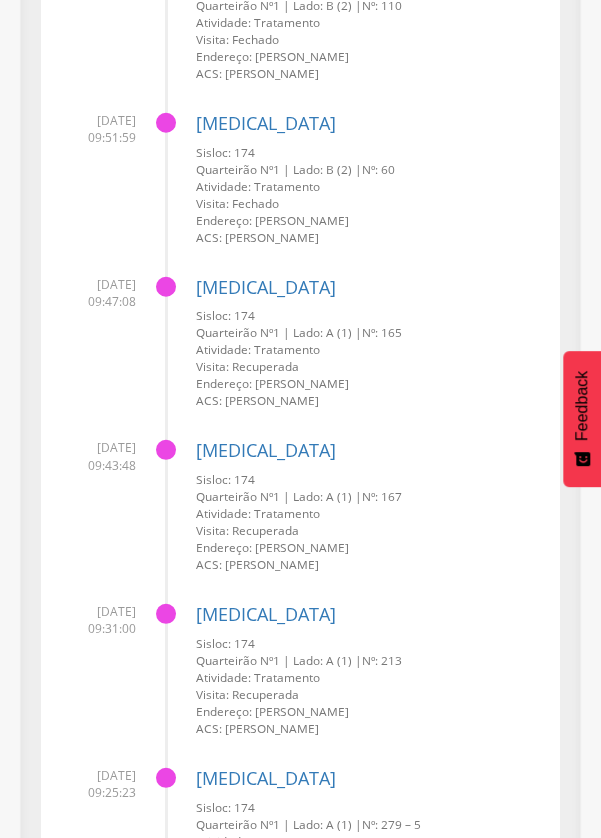 click on "Sisloc: 174" at bounding box center [370, 807] 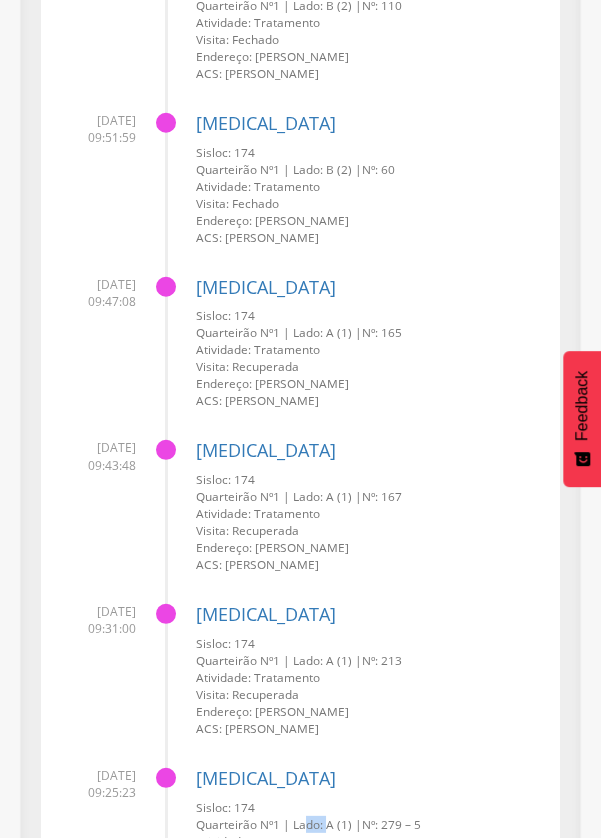 click on "Sisloc: 174" at bounding box center (225, 807) 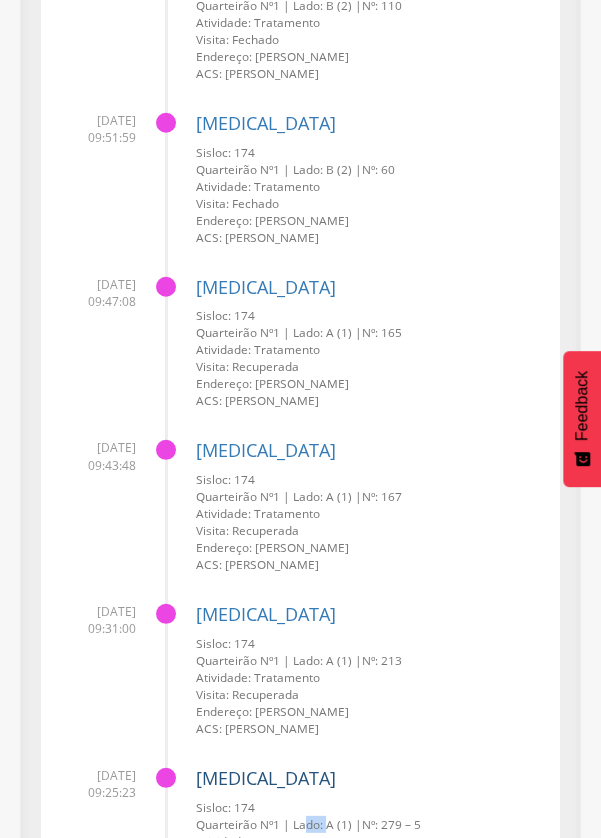 click on "[MEDICAL_DATA]" at bounding box center (266, 778) 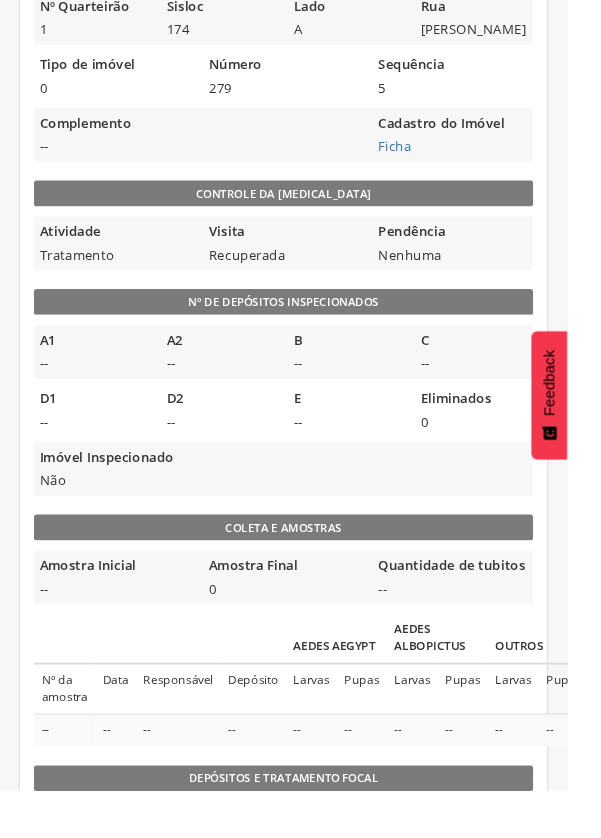 scroll, scrollTop: 0, scrollLeft: 0, axis: both 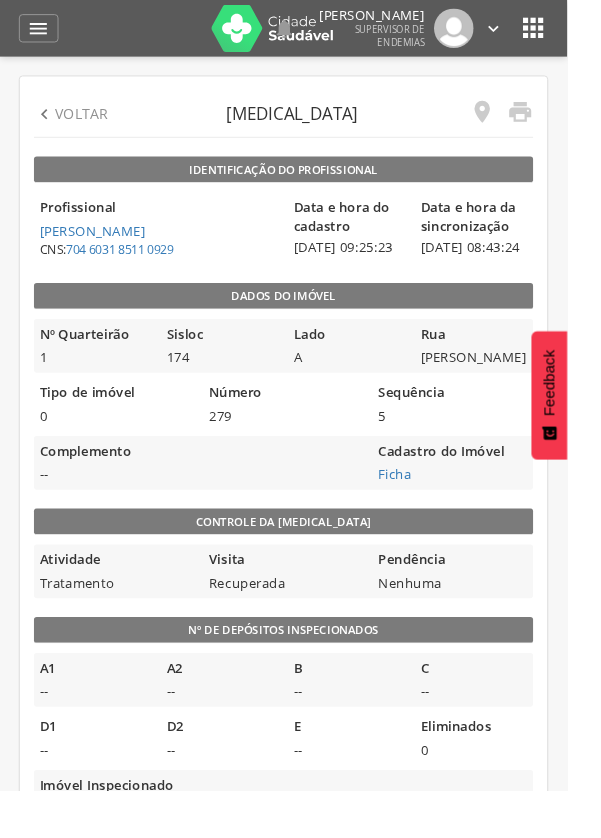 click on "" at bounding box center [511, 118] 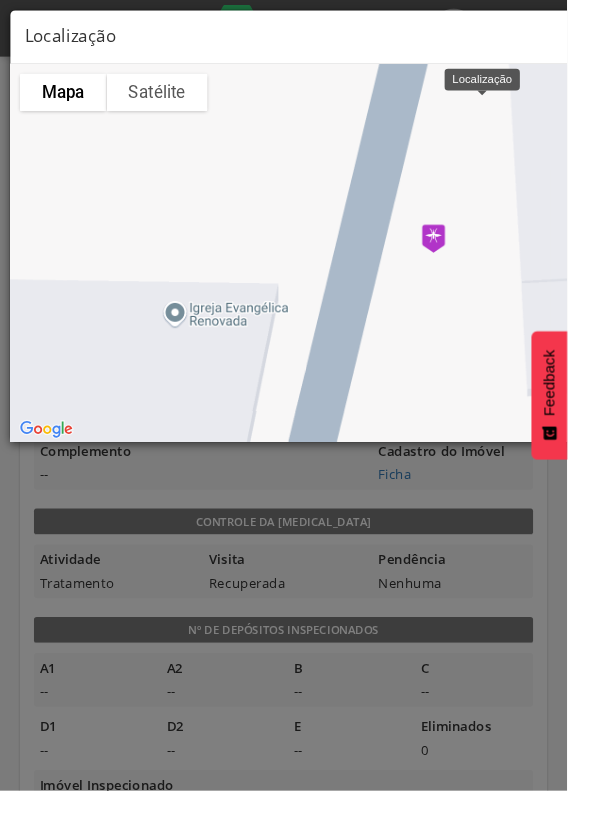 scroll, scrollTop: 60, scrollLeft: 0, axis: vertical 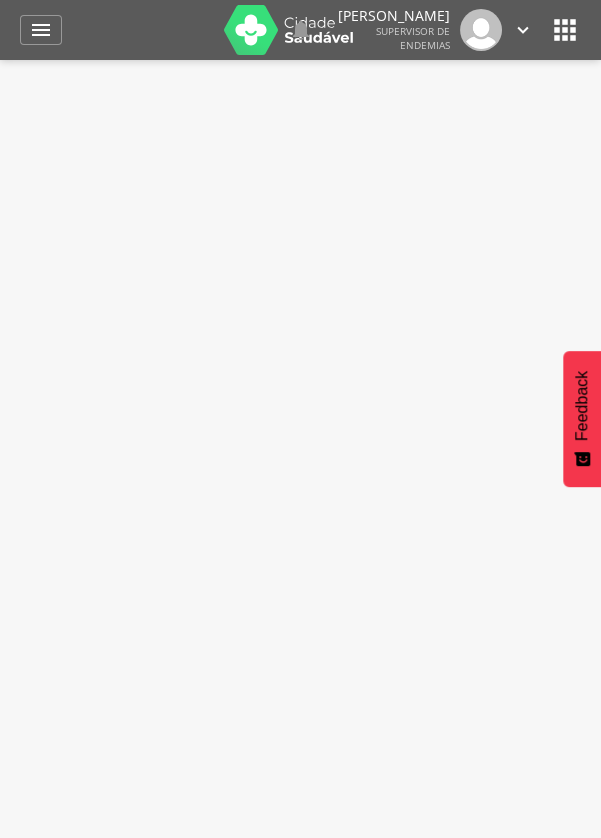 click on "" at bounding box center (41, 30) 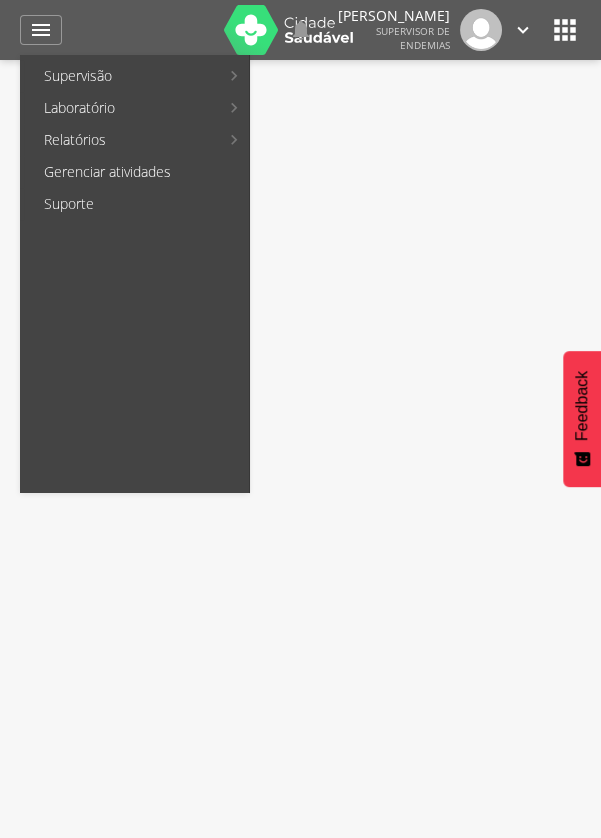 click on "Relatórios" at bounding box center (121, 140) 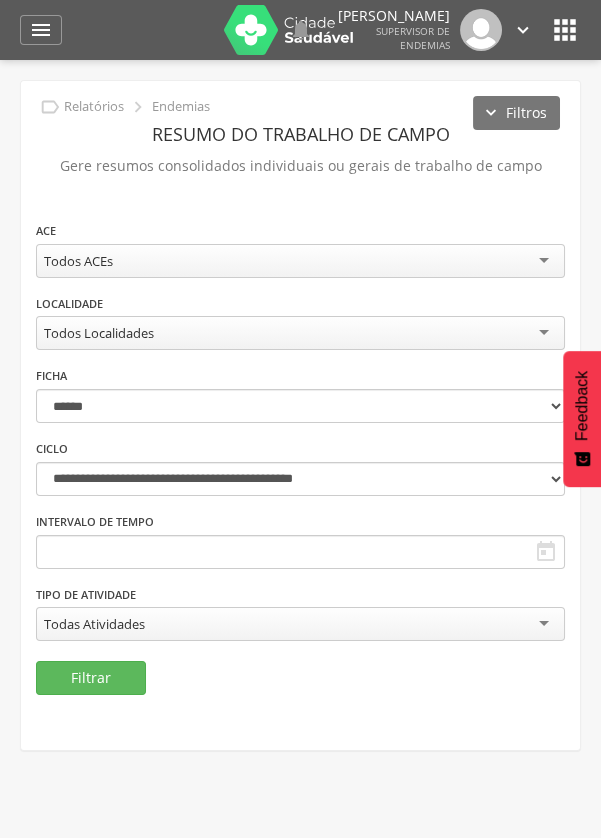 click on "Todos ACEs" at bounding box center (300, 261) 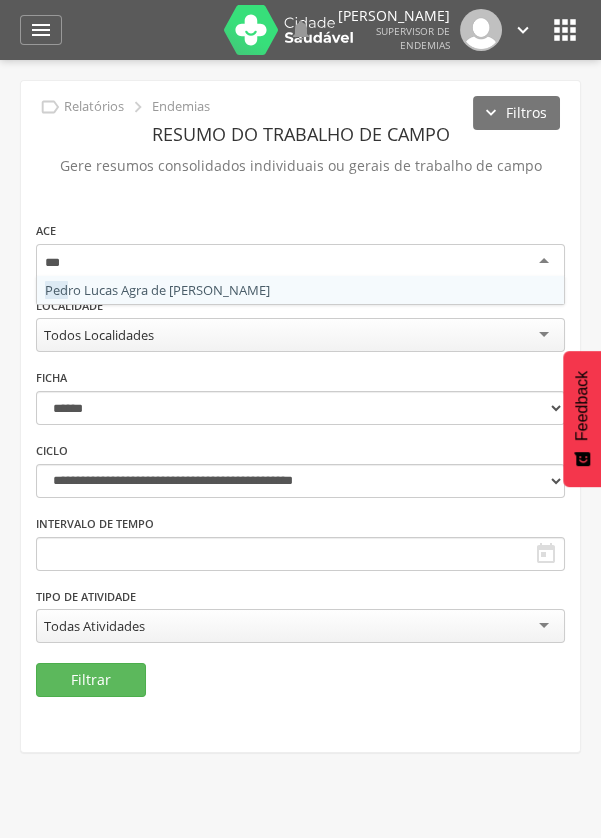 type on "****" 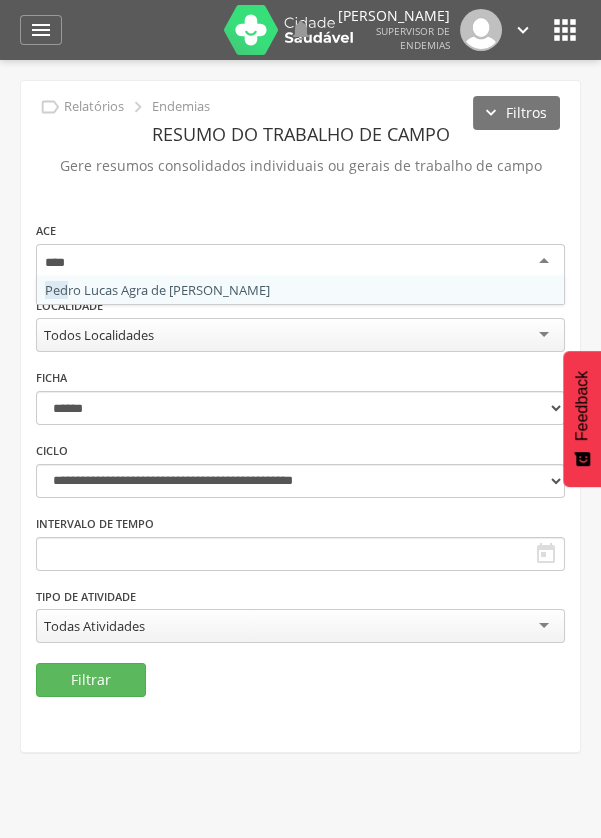 scroll, scrollTop: 0, scrollLeft: 0, axis: both 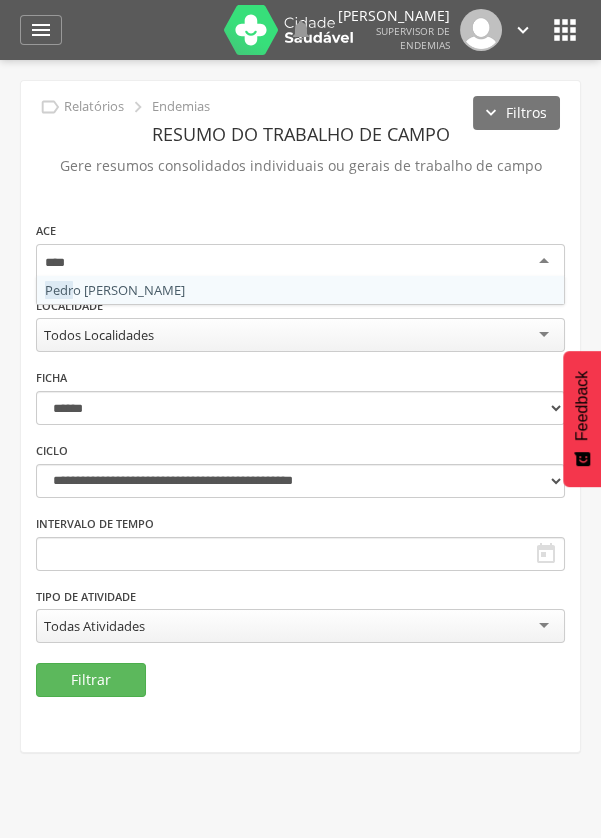 click on "Pedr o Lucas Agra de Abreu Sabino" at bounding box center (300, 262) 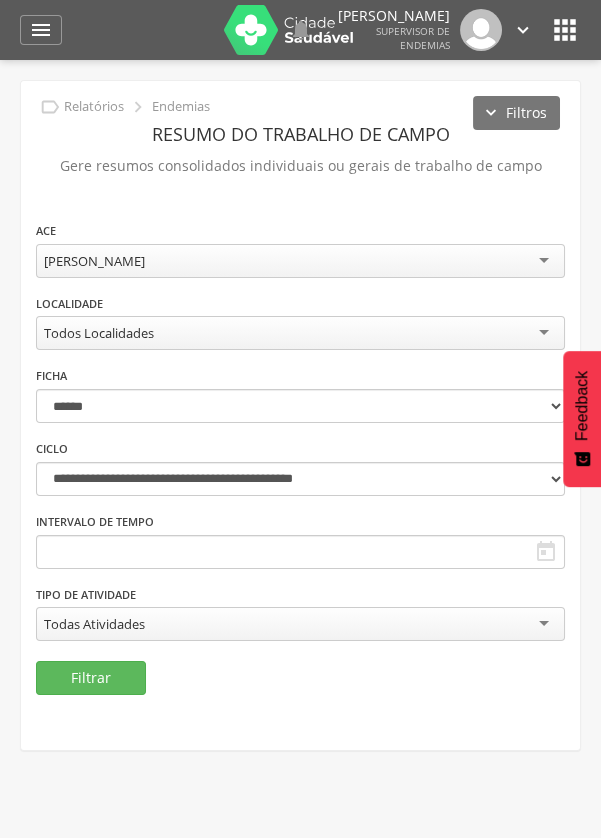 scroll, scrollTop: 0, scrollLeft: 0, axis: both 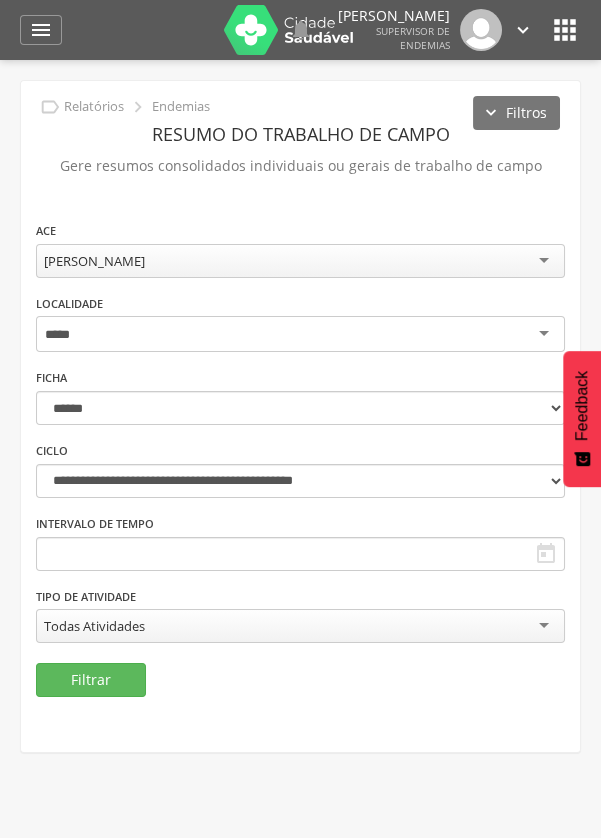 type on "*****" 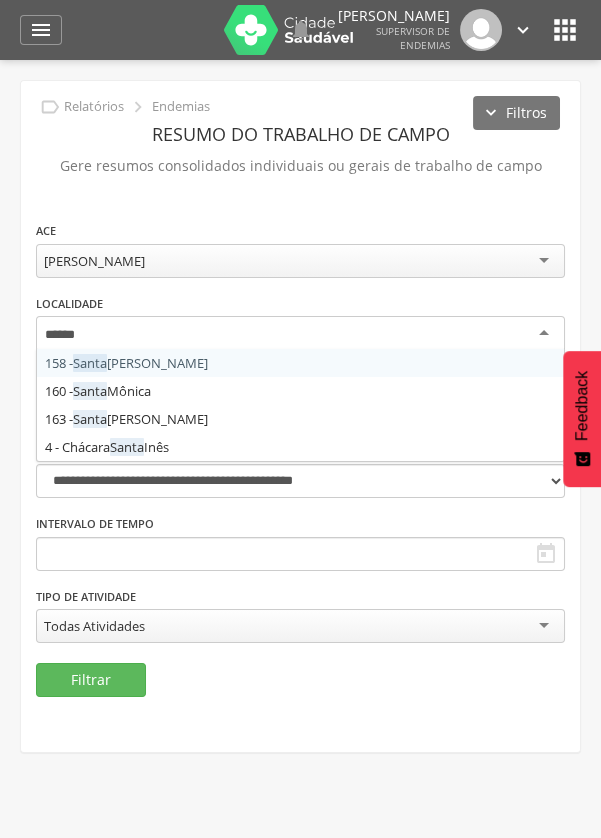 click on "**********" at bounding box center [300, 441] 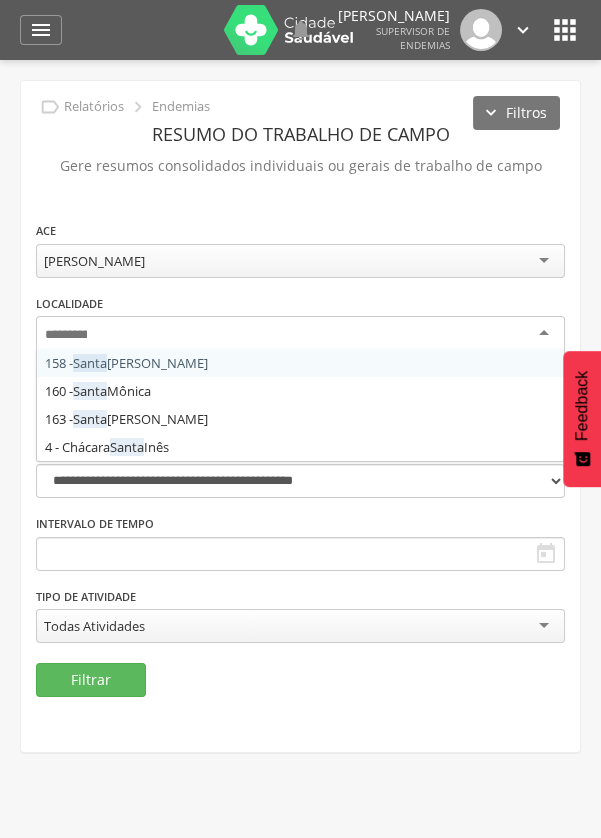 scroll, scrollTop: 0, scrollLeft: 0, axis: both 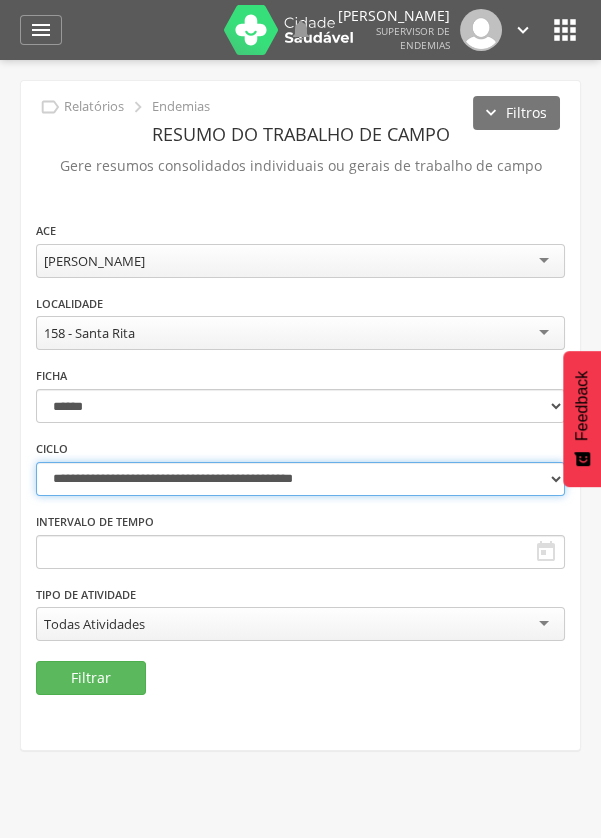 click on "**********" at bounding box center (300, 479) 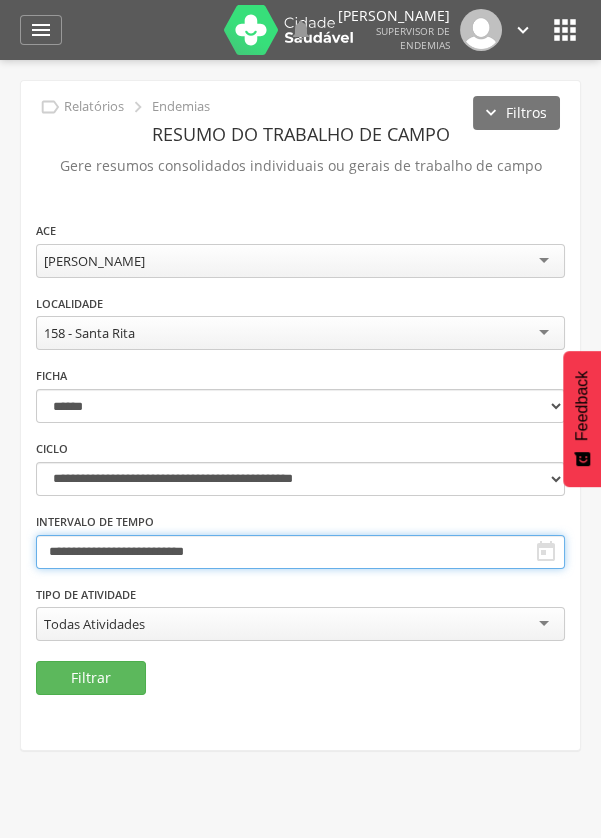 click on "**********" at bounding box center (300, 552) 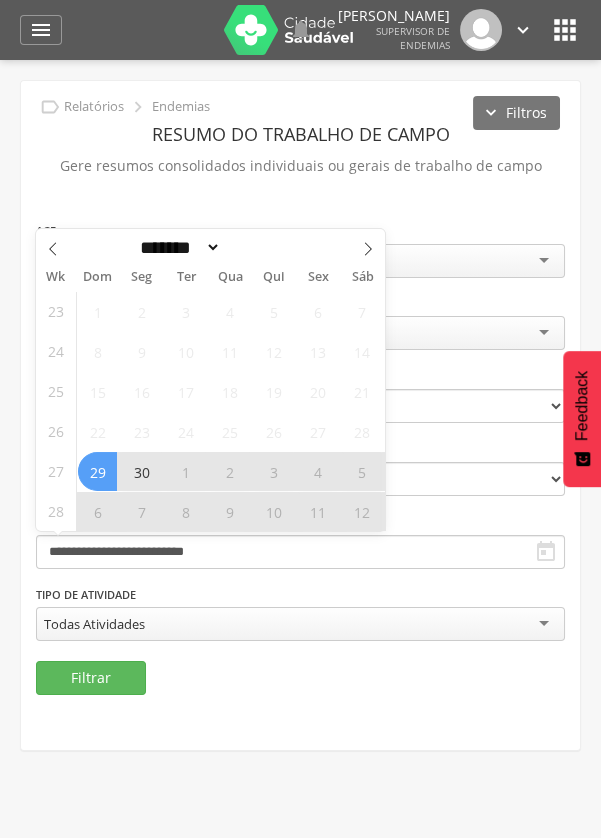 click at bounding box center [368, 246] 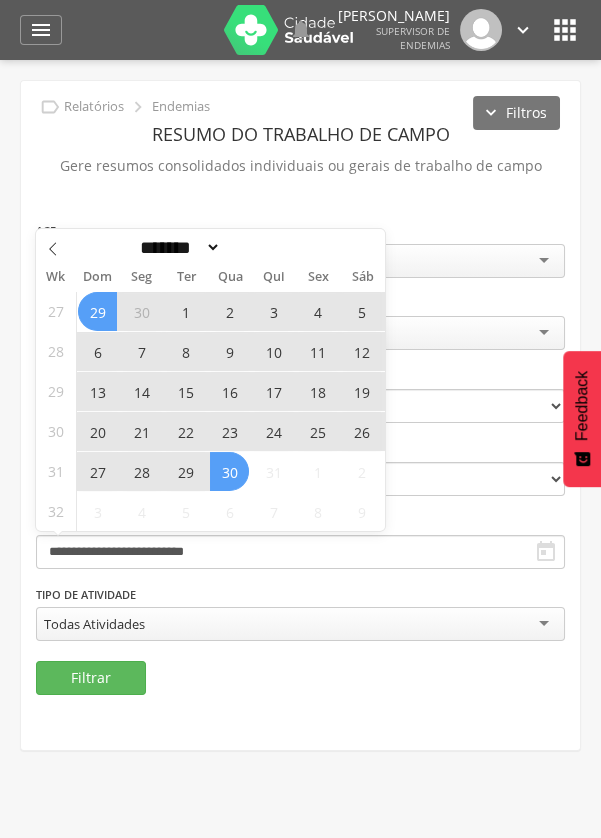 click on "30" at bounding box center [229, 471] 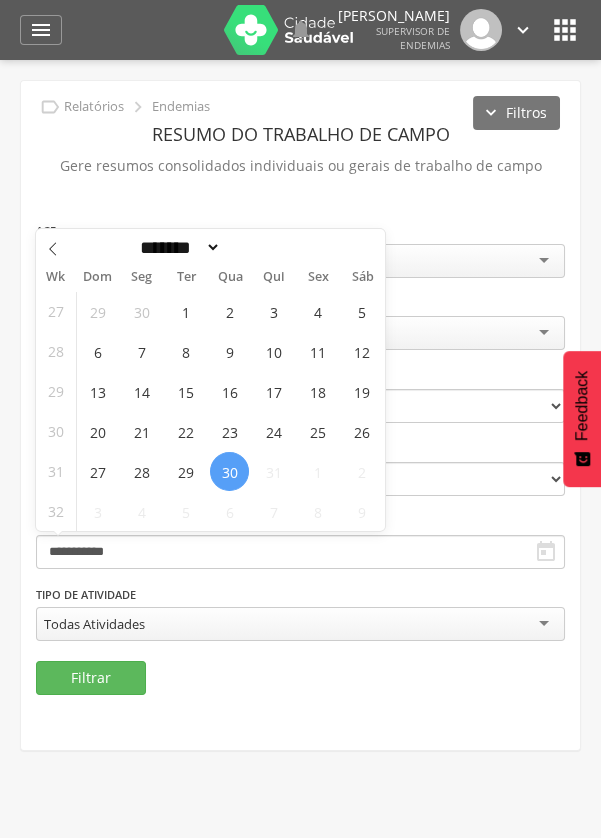 click on "30" at bounding box center (229, 471) 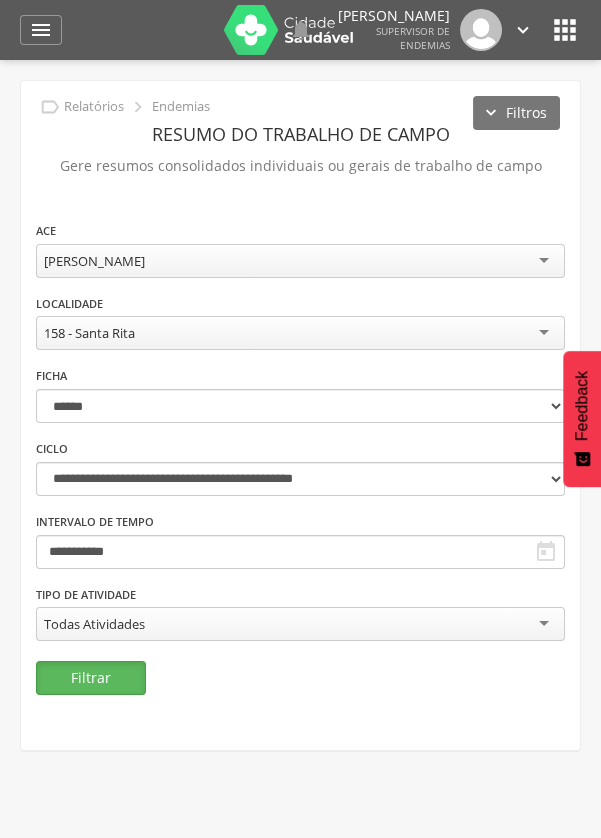 click on "Filtrar" at bounding box center (91, 678) 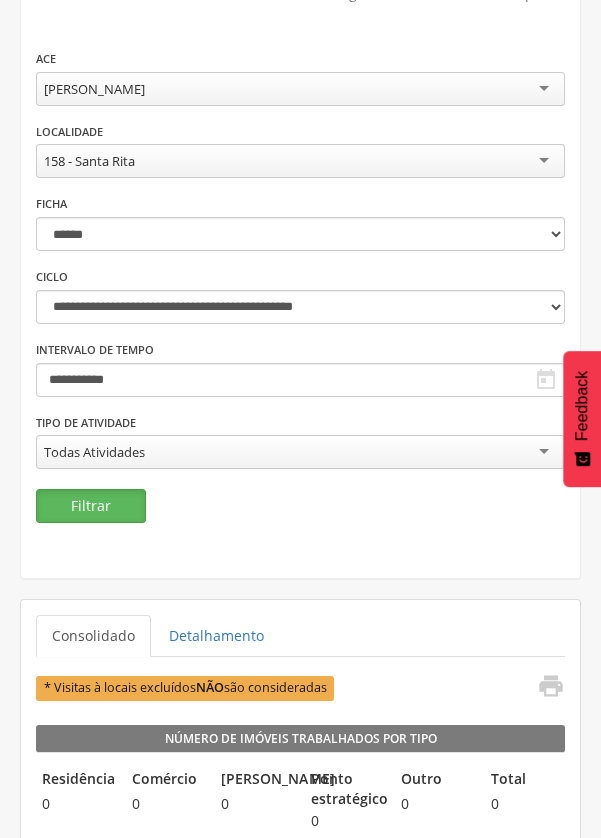 click on "Filtrar" at bounding box center (91, 506) 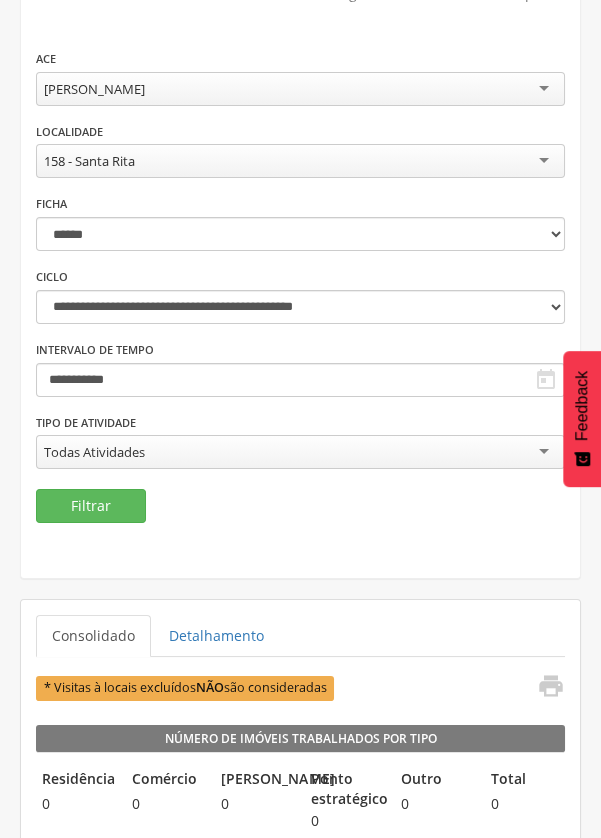scroll, scrollTop: 0, scrollLeft: 0, axis: both 